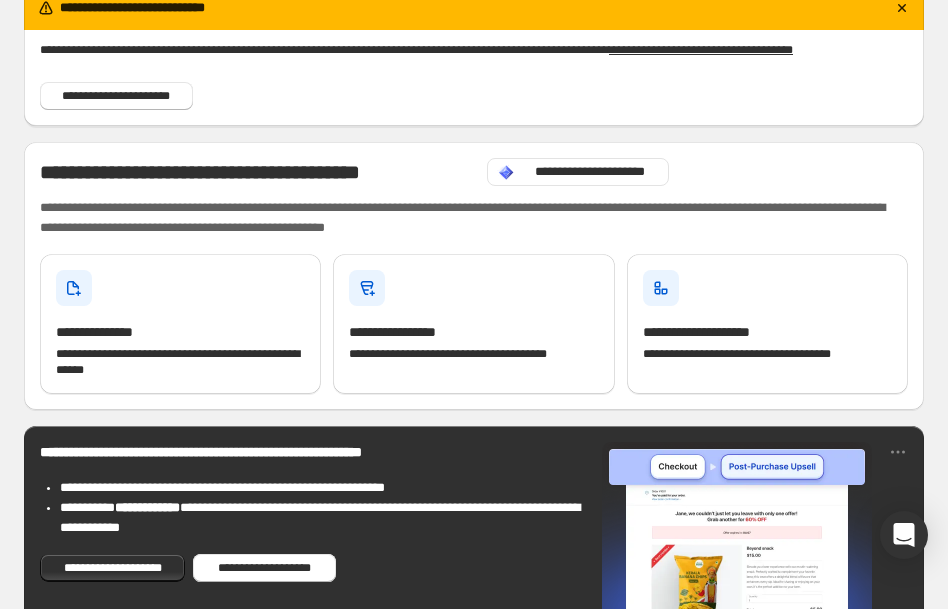 scroll, scrollTop: 196, scrollLeft: 0, axis: vertical 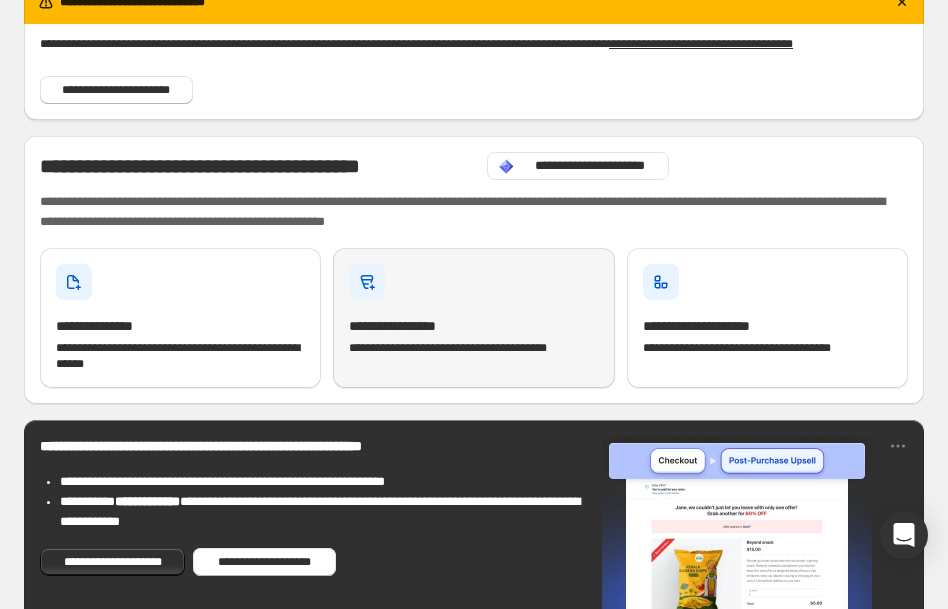 click on "**********" at bounding box center (113, 326) 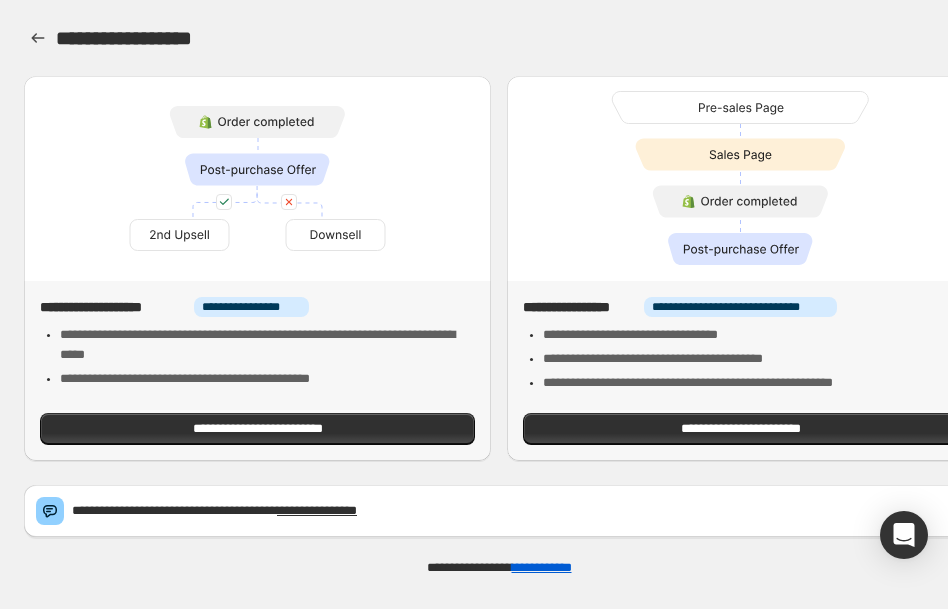 scroll, scrollTop: 0, scrollLeft: 0, axis: both 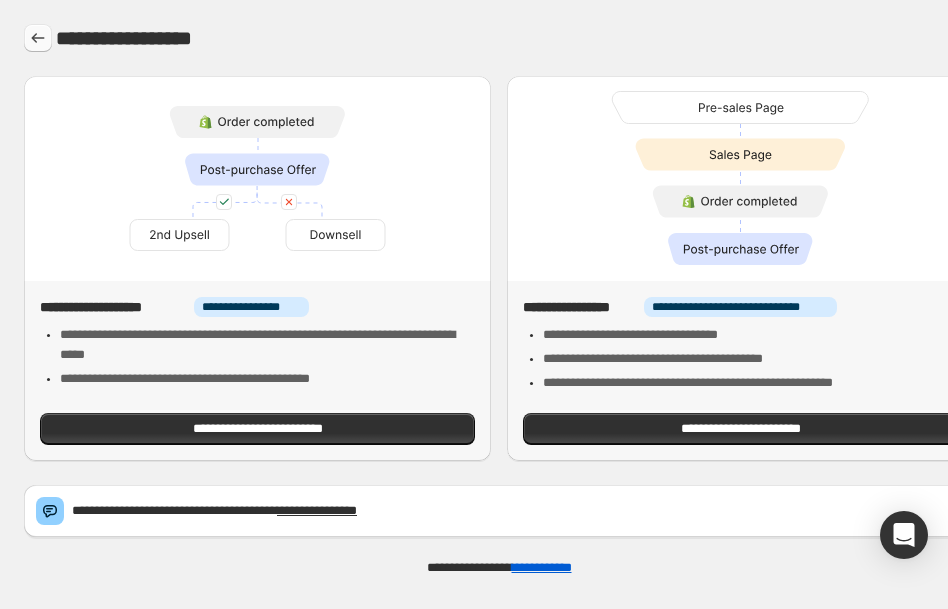 click at bounding box center [38, 38] 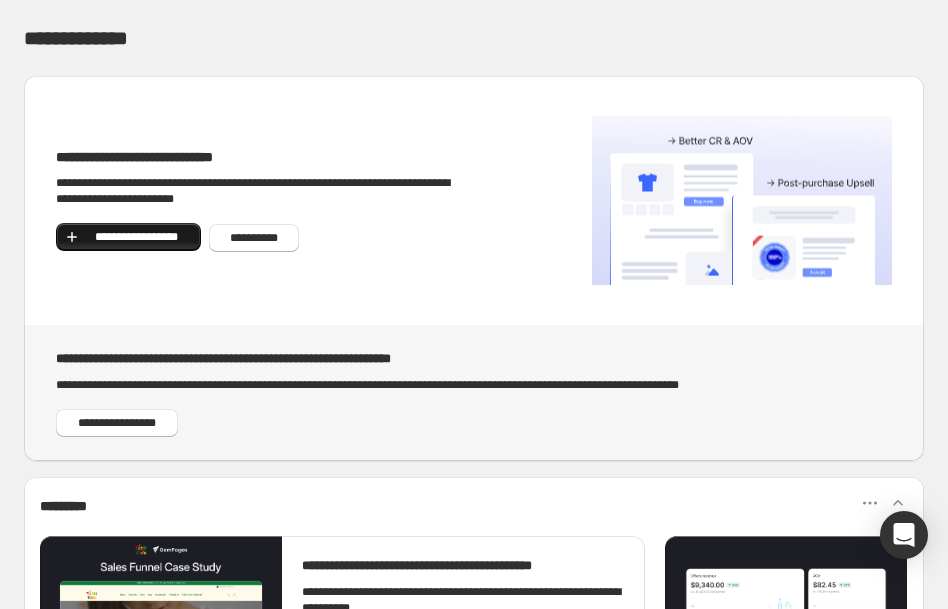 scroll, scrollTop: 190, scrollLeft: 0, axis: vertical 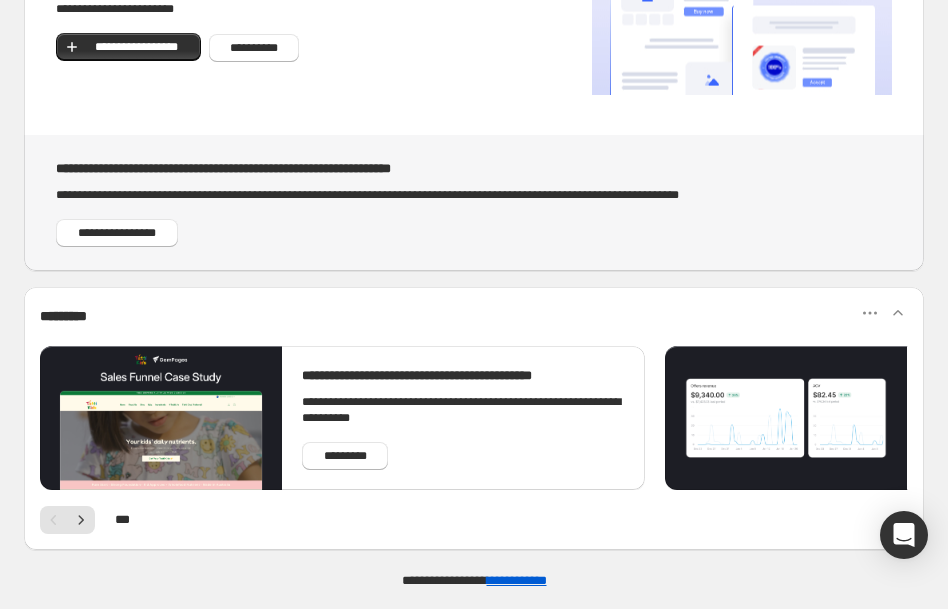 click on "**********" at bounding box center (474, 203) 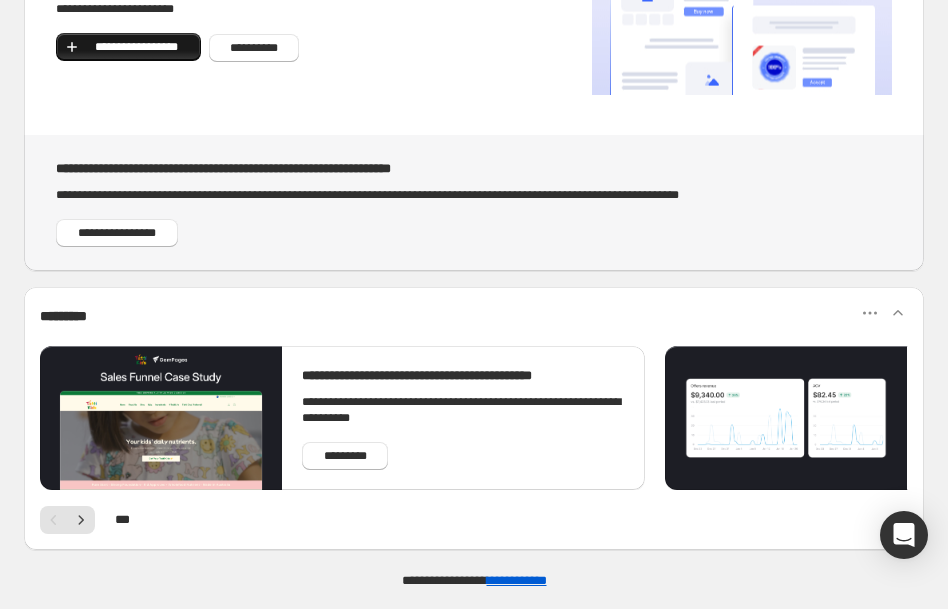 click on "**********" at bounding box center (136, 47) 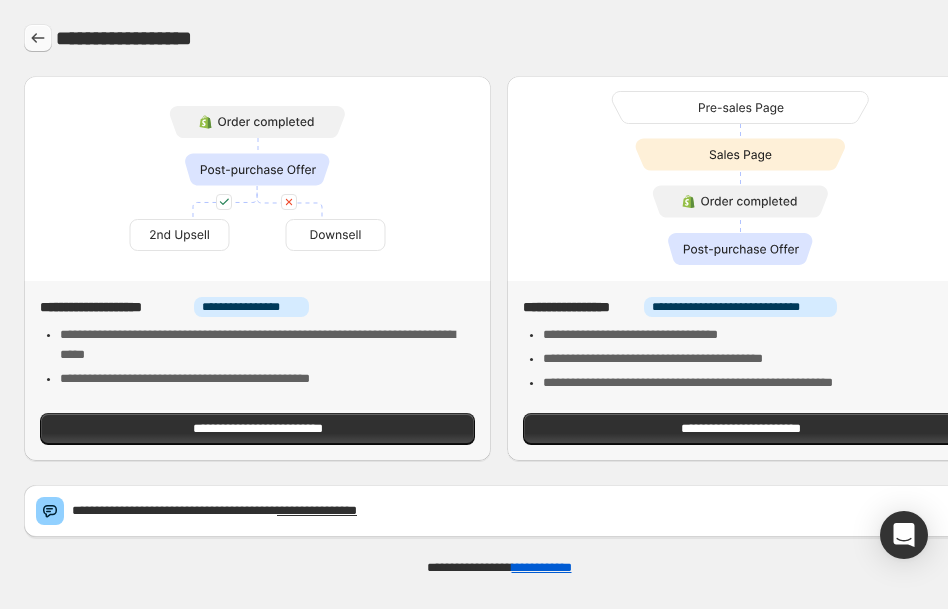 click at bounding box center [38, 38] 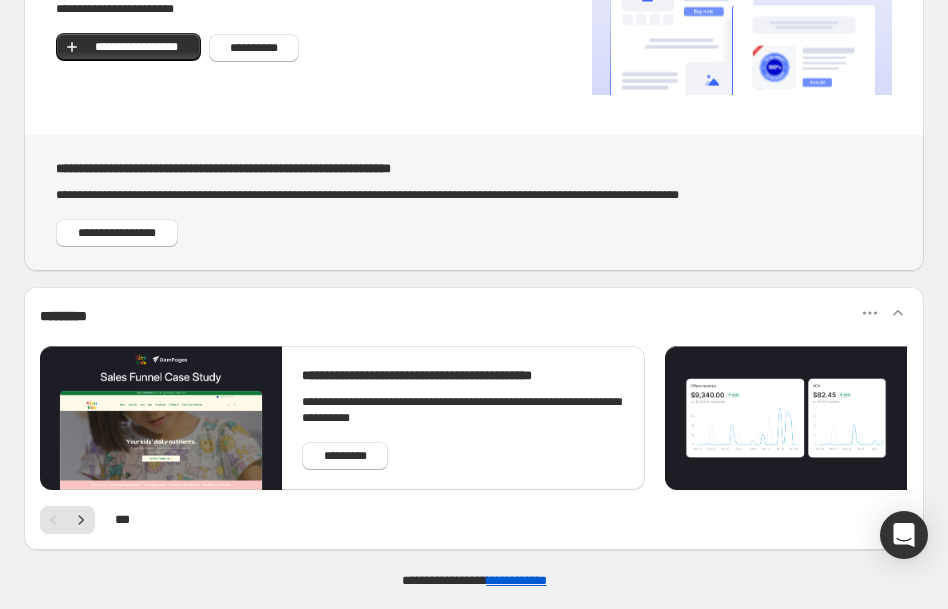 scroll, scrollTop: 117, scrollLeft: 0, axis: vertical 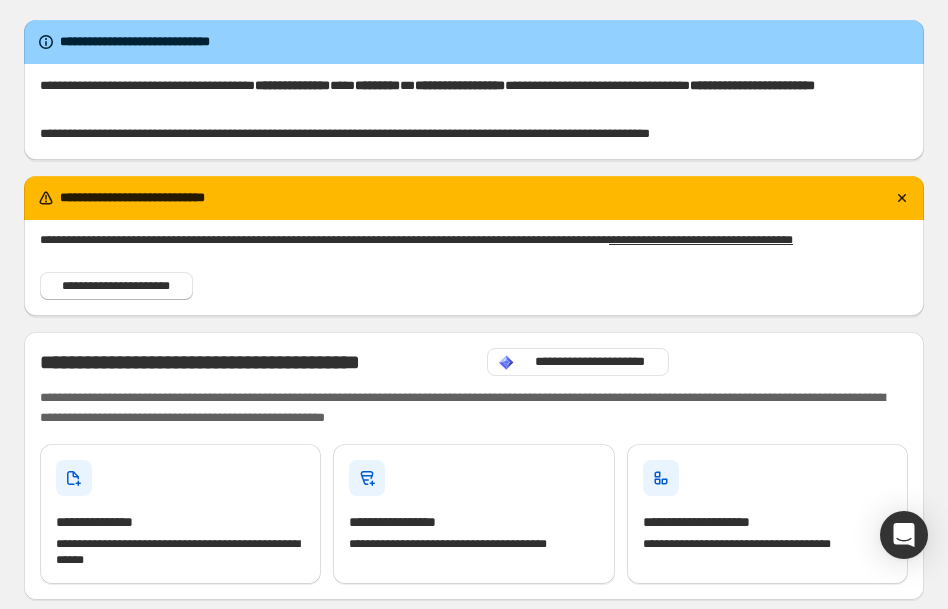 click at bounding box center [902, 198] 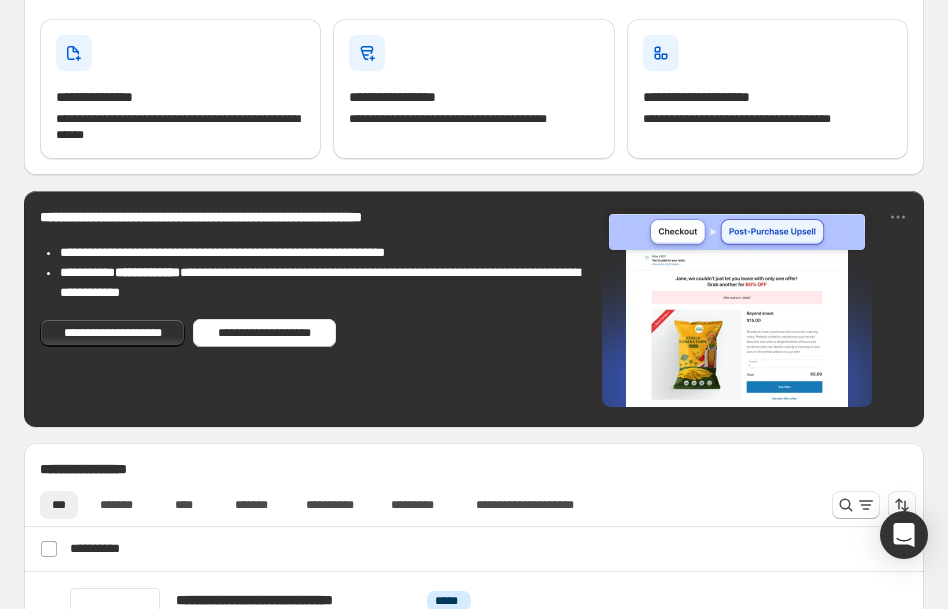 scroll, scrollTop: 0, scrollLeft: 0, axis: both 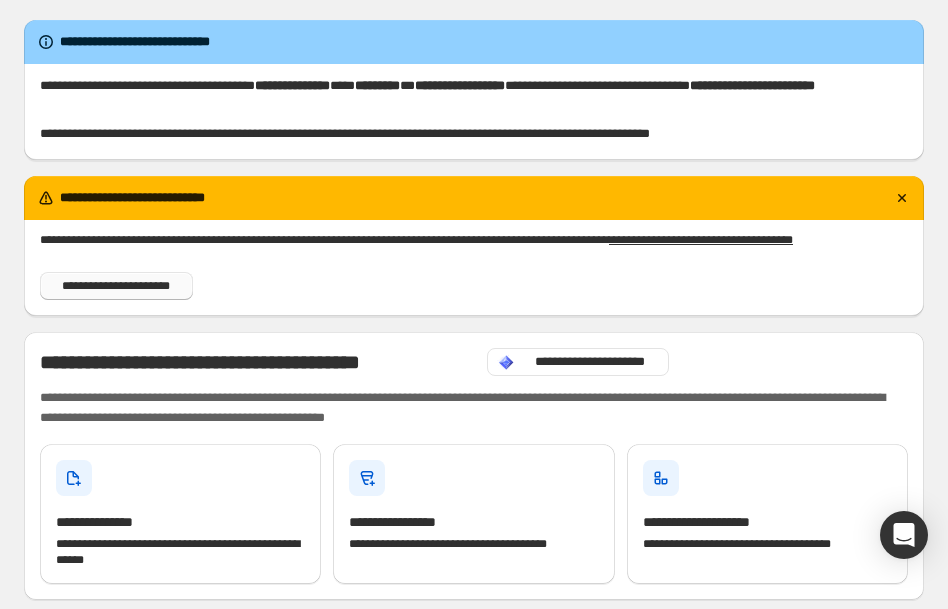 click on "**********" at bounding box center (116, 286) 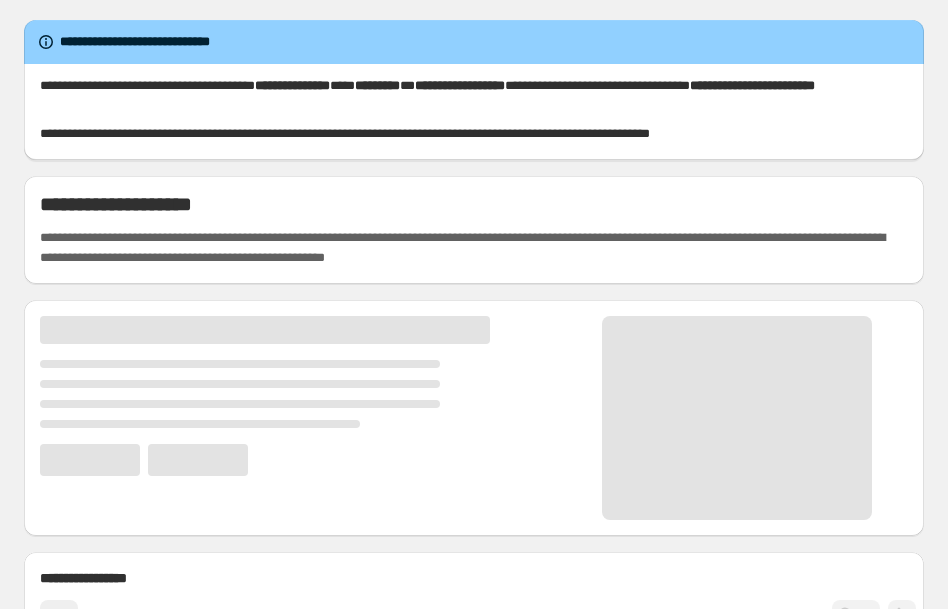 scroll, scrollTop: 0, scrollLeft: 0, axis: both 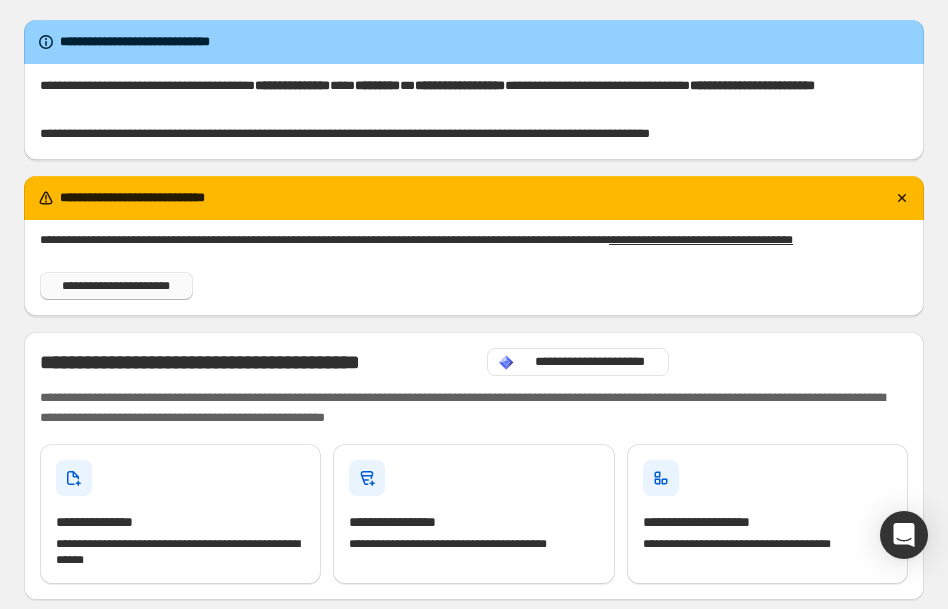 click on "**********" at bounding box center [116, 286] 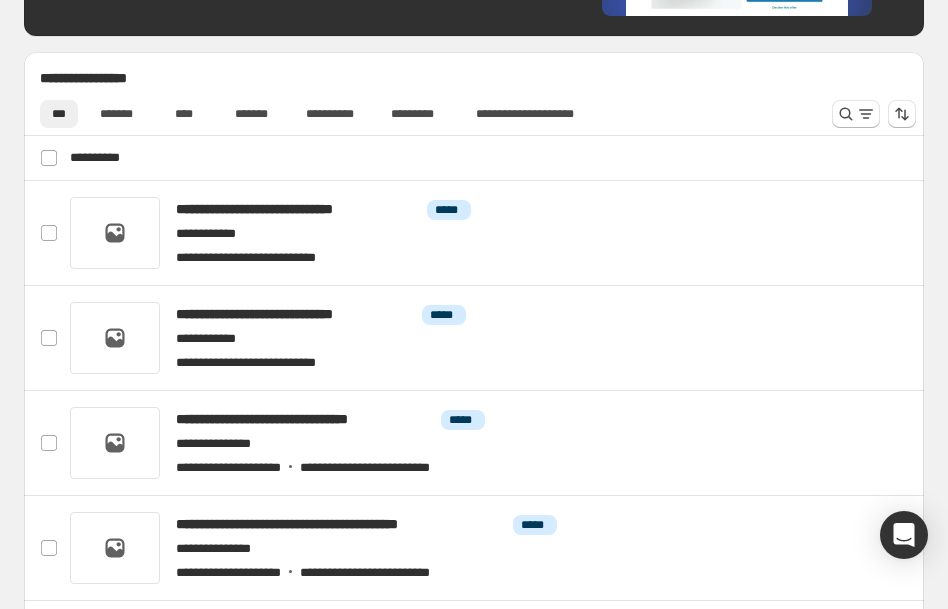 scroll, scrollTop: 664, scrollLeft: 0, axis: vertical 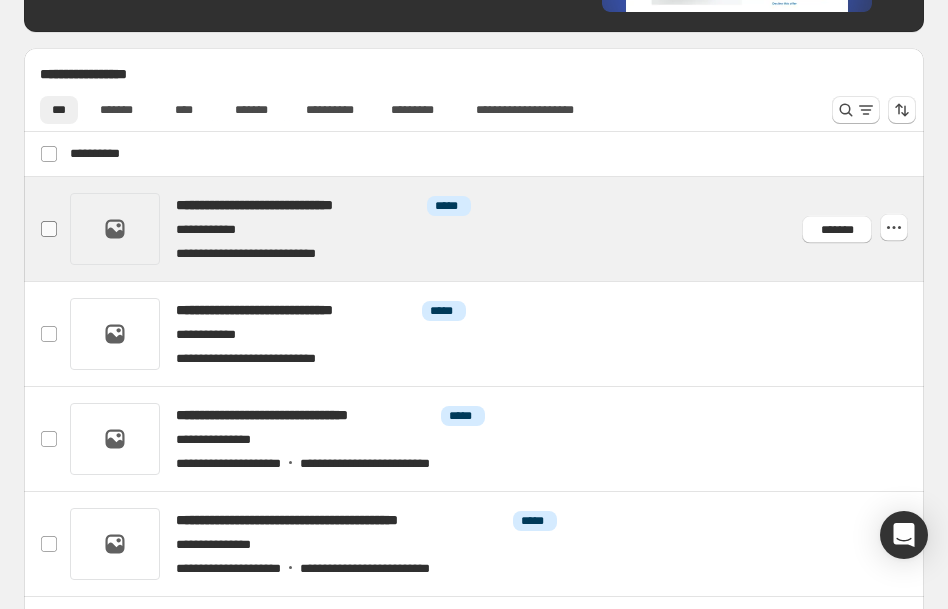 click at bounding box center [49, 229] 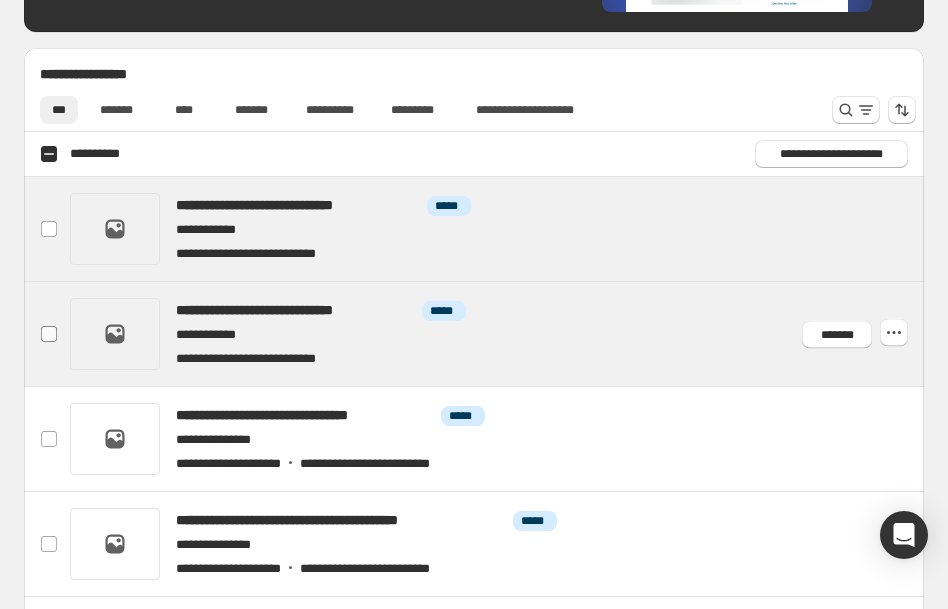 click at bounding box center [49, 334] 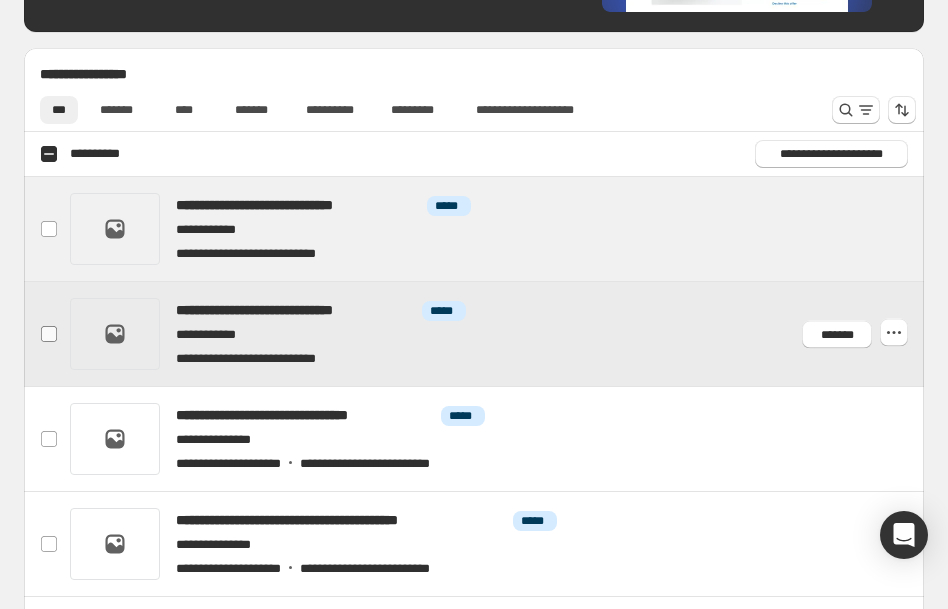 click at bounding box center (49, 334) 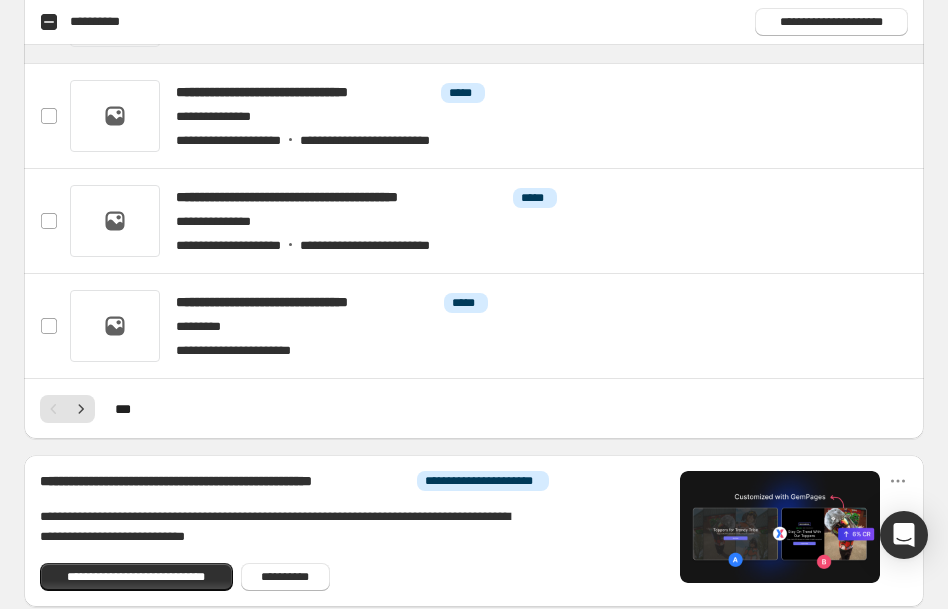 scroll, scrollTop: 1004, scrollLeft: 0, axis: vertical 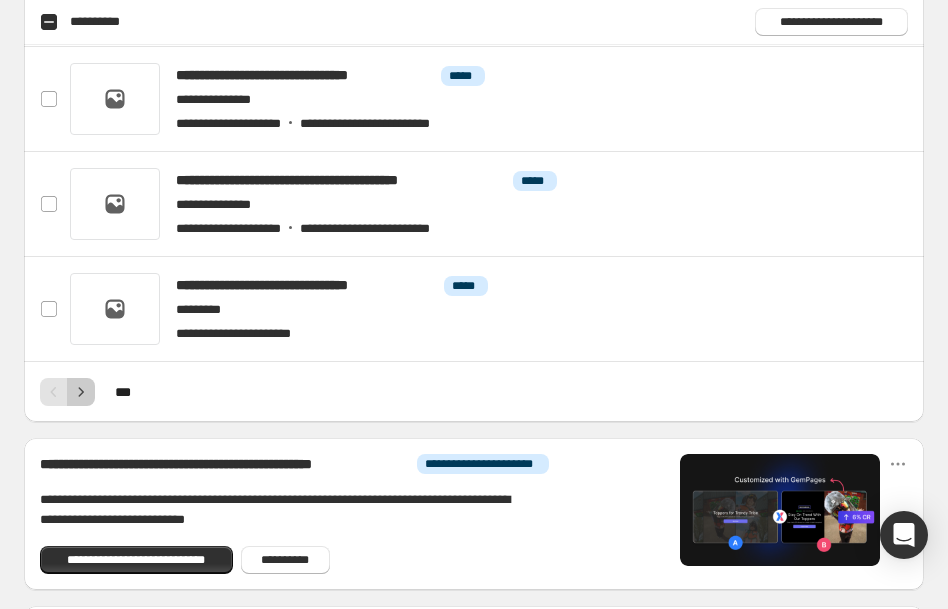 click at bounding box center (81, 392) 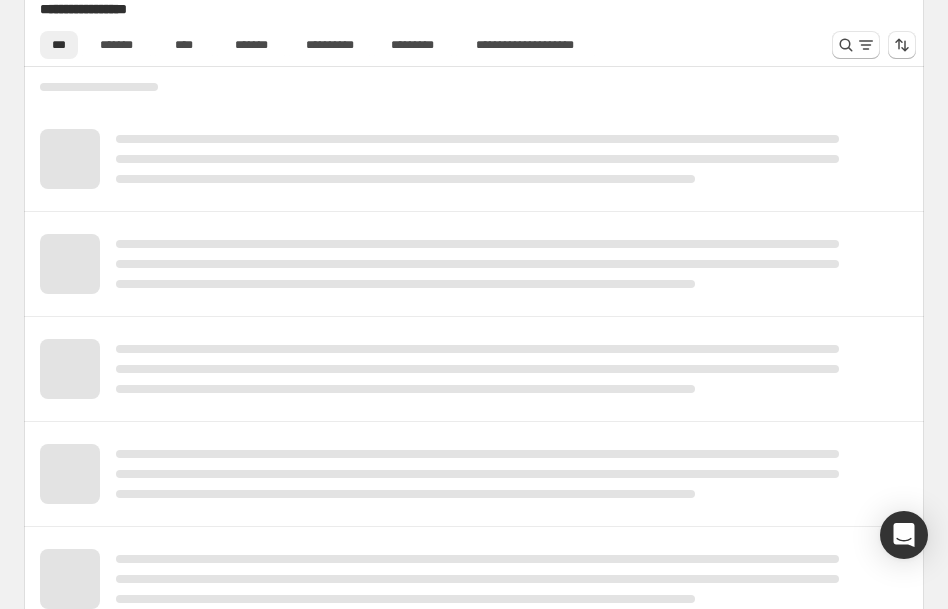 scroll, scrollTop: 712, scrollLeft: 0, axis: vertical 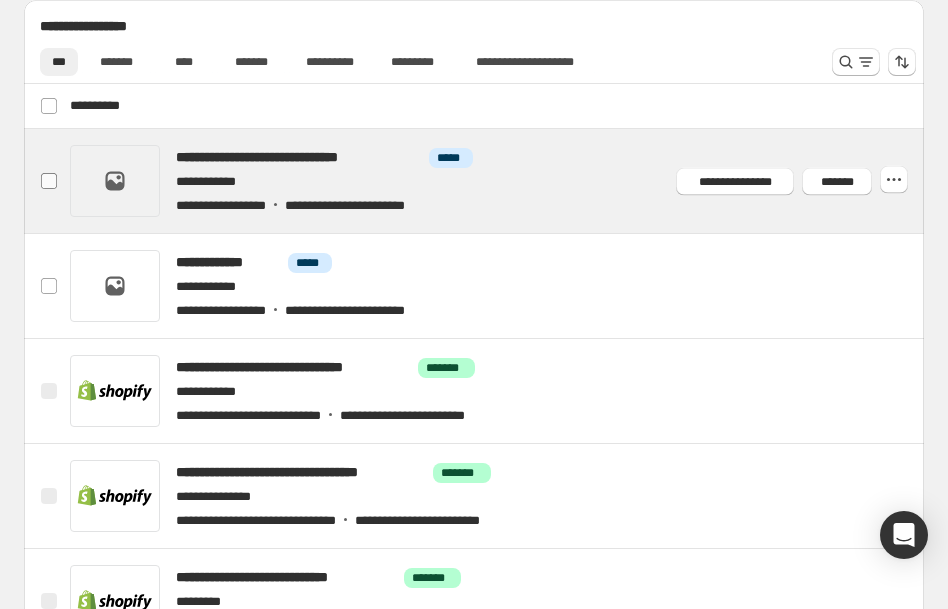 click at bounding box center (49, 181) 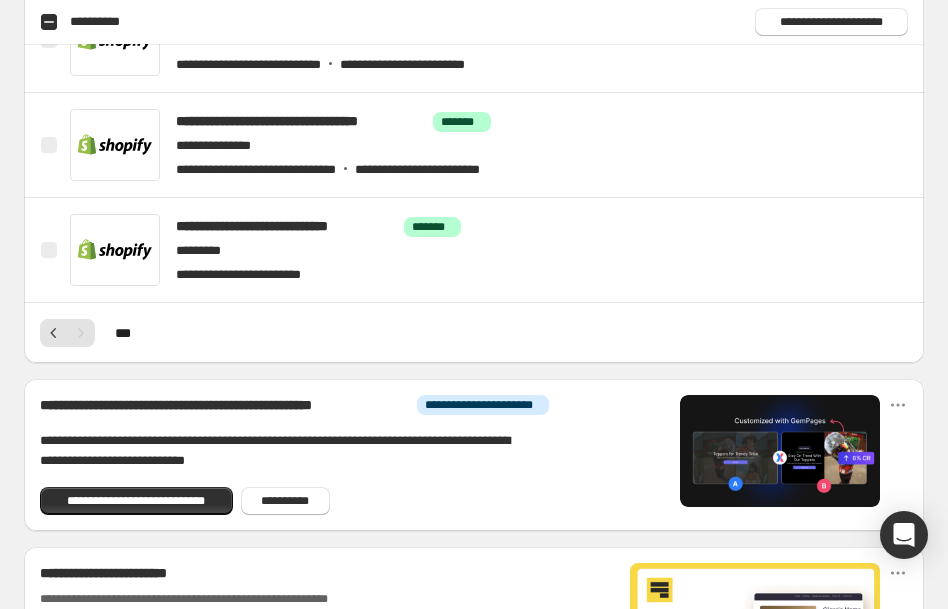 scroll, scrollTop: 1068, scrollLeft: 0, axis: vertical 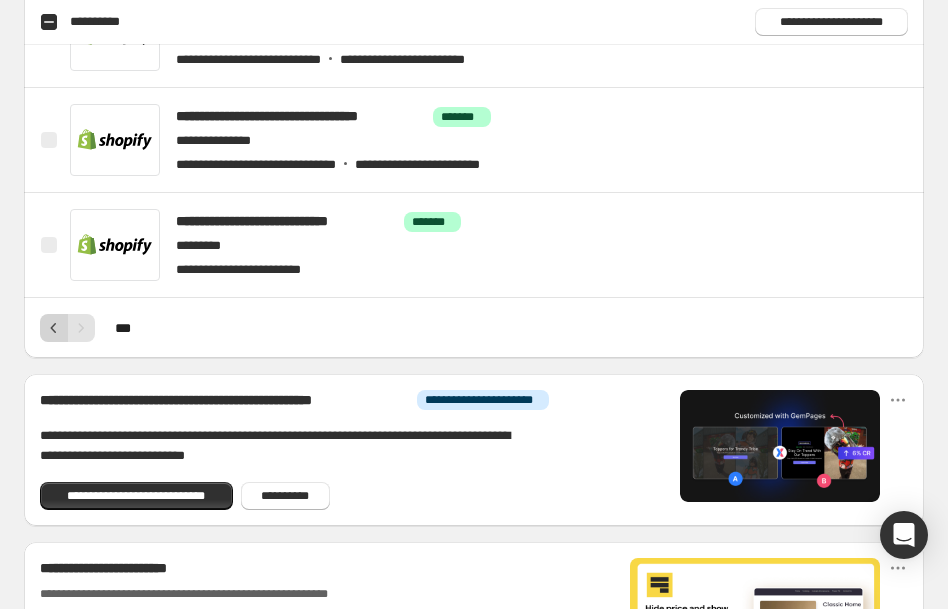 click at bounding box center [54, 328] 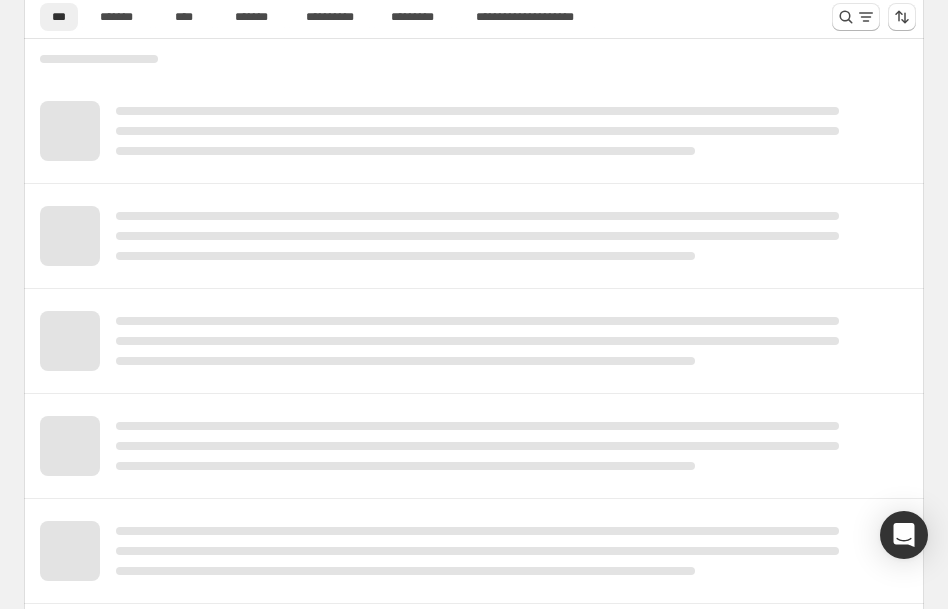 scroll, scrollTop: 712, scrollLeft: 0, axis: vertical 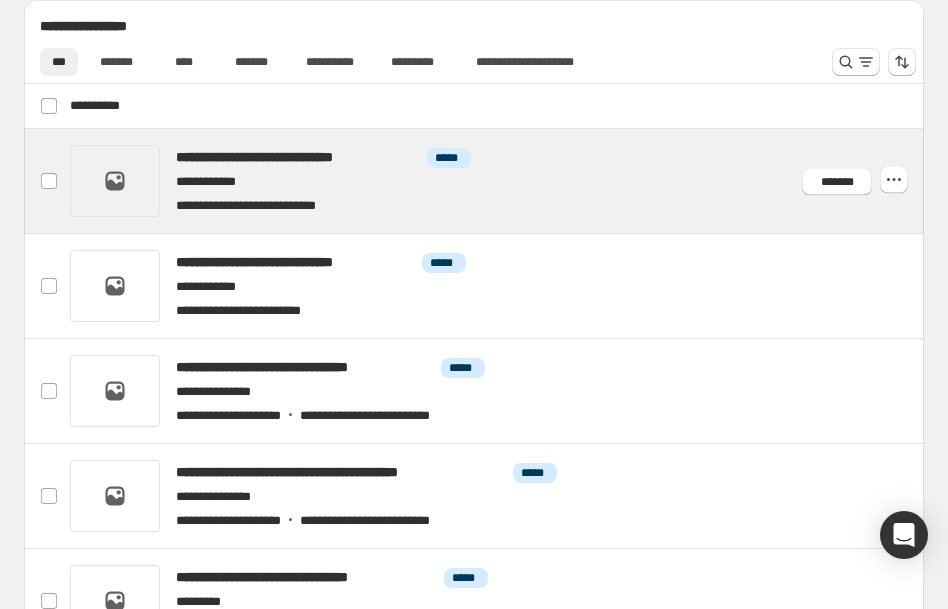click at bounding box center [496, 181] 